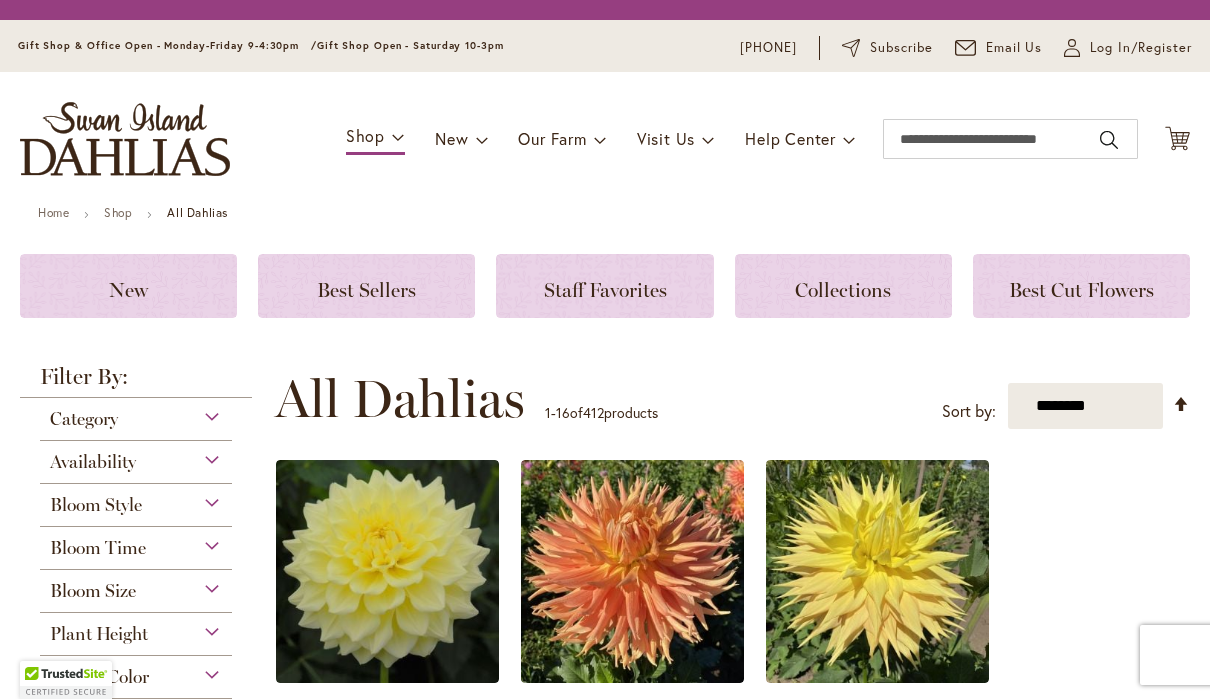 scroll, scrollTop: 0, scrollLeft: 0, axis: both 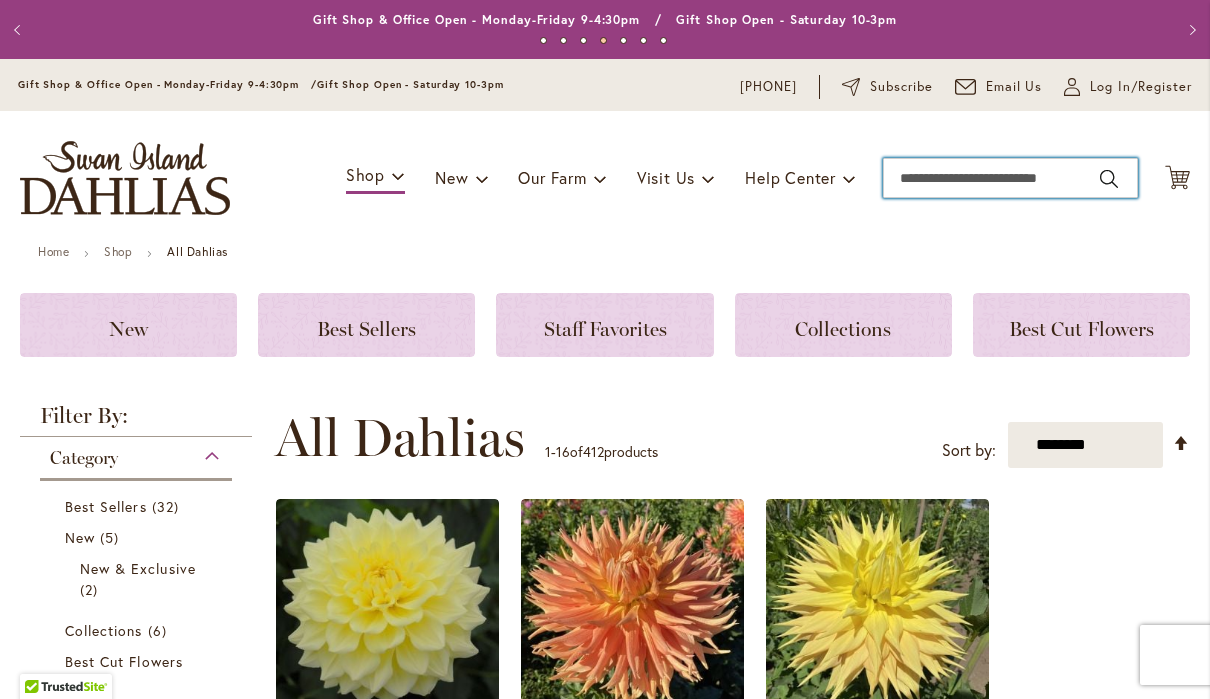 click on "Search" at bounding box center (1010, 178) 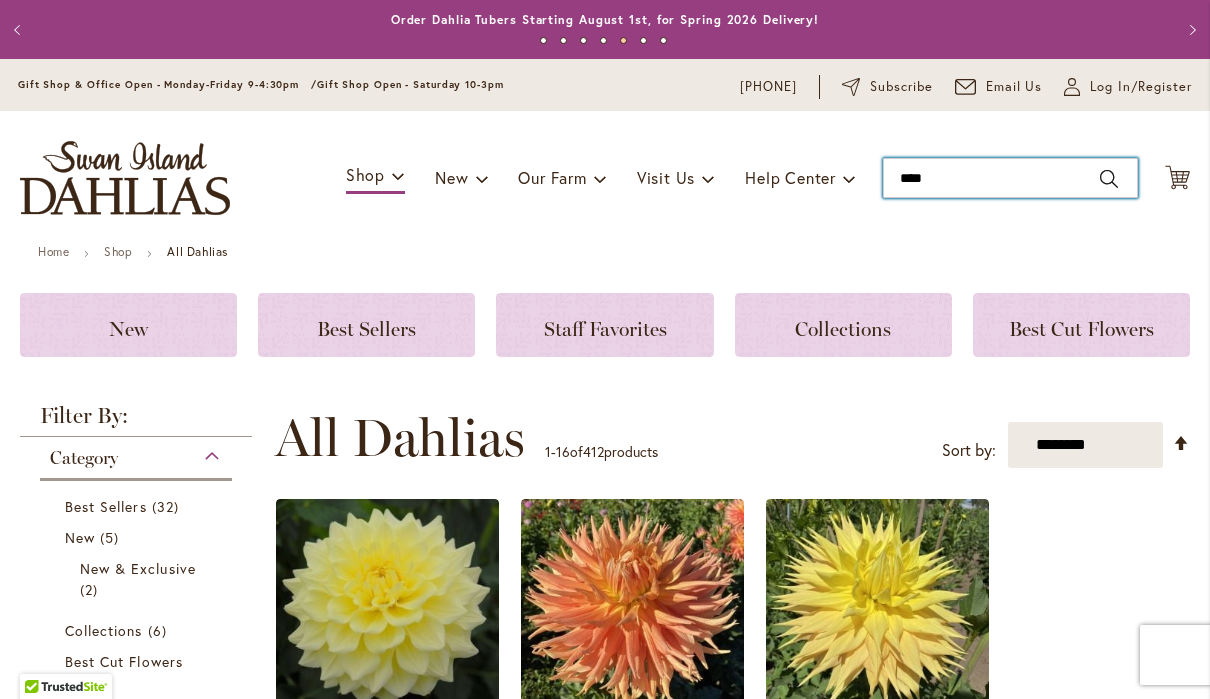 type on "*****" 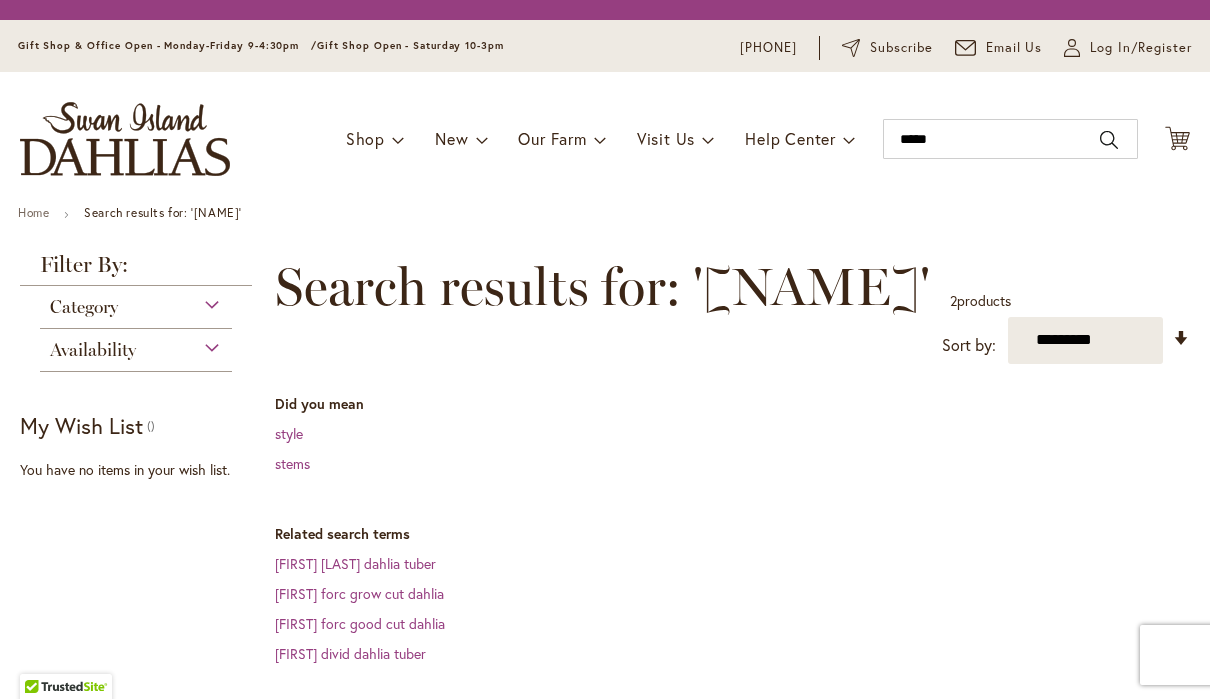 scroll, scrollTop: 0, scrollLeft: 0, axis: both 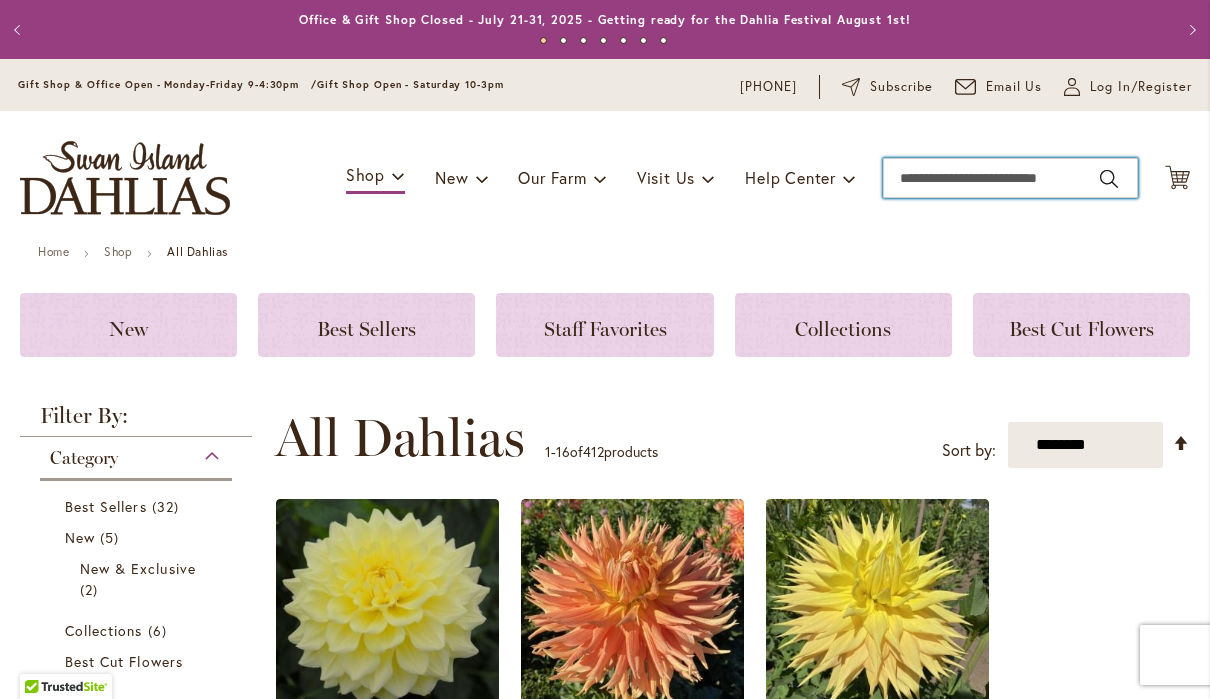 click on "Search" at bounding box center (1010, 178) 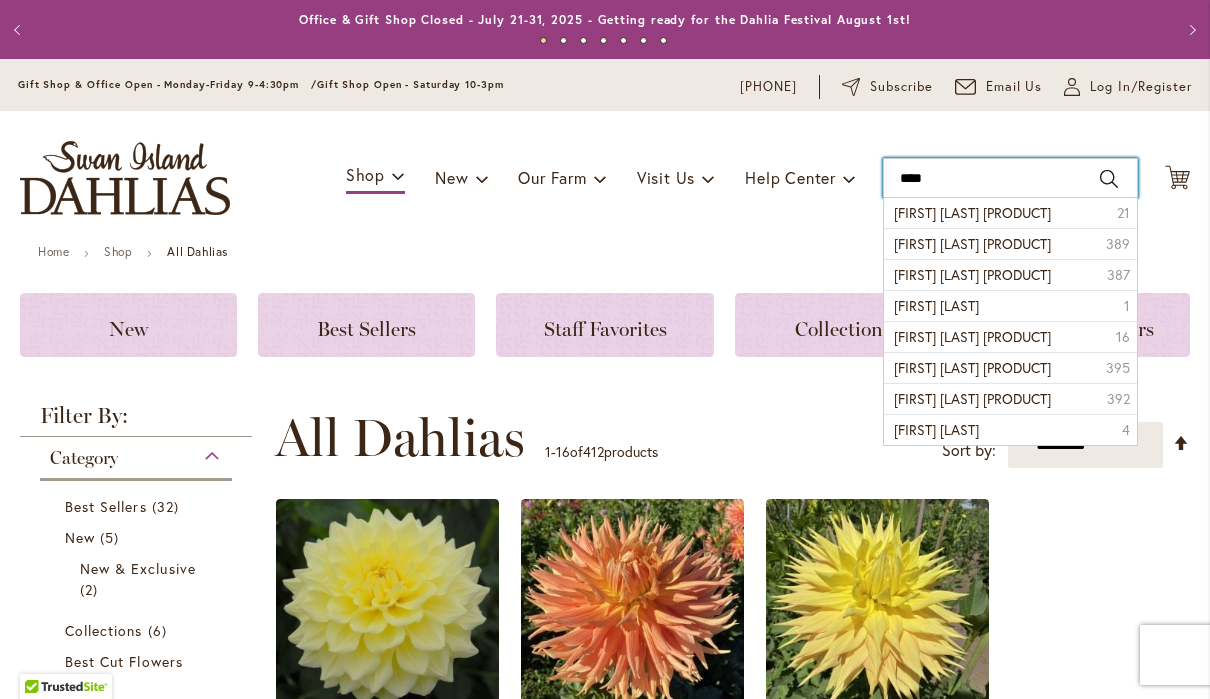 type on "*****" 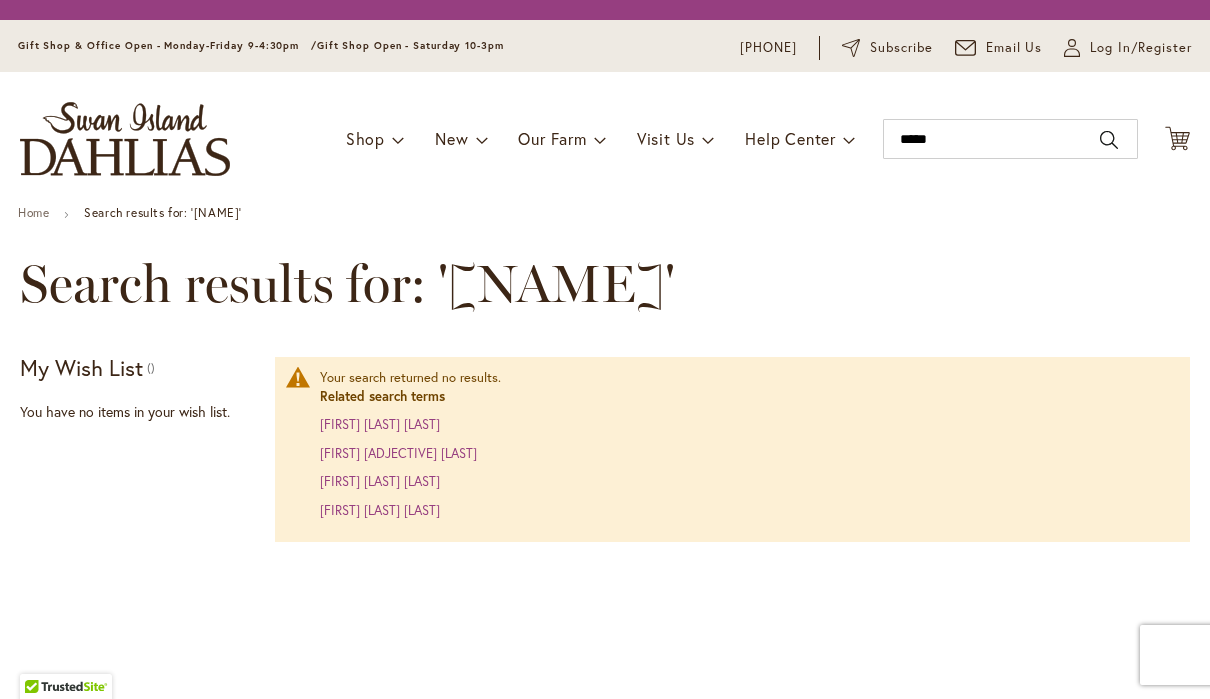 scroll, scrollTop: 0, scrollLeft: 0, axis: both 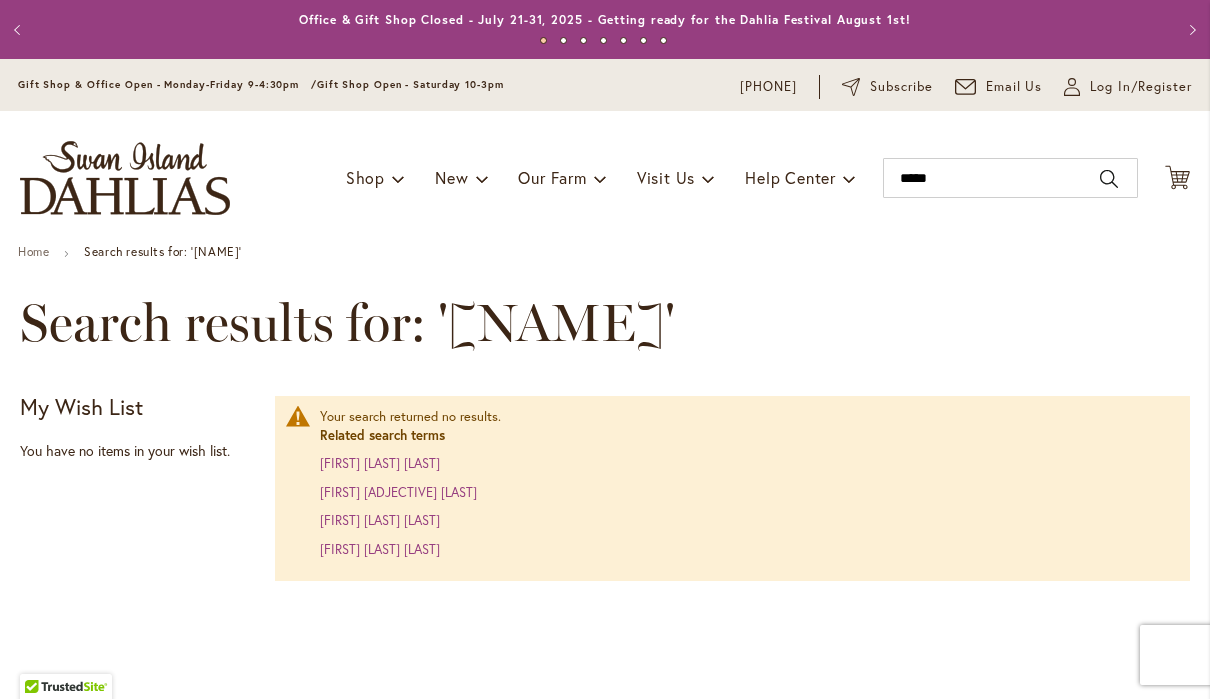 click on "Previous" at bounding box center [20, 30] 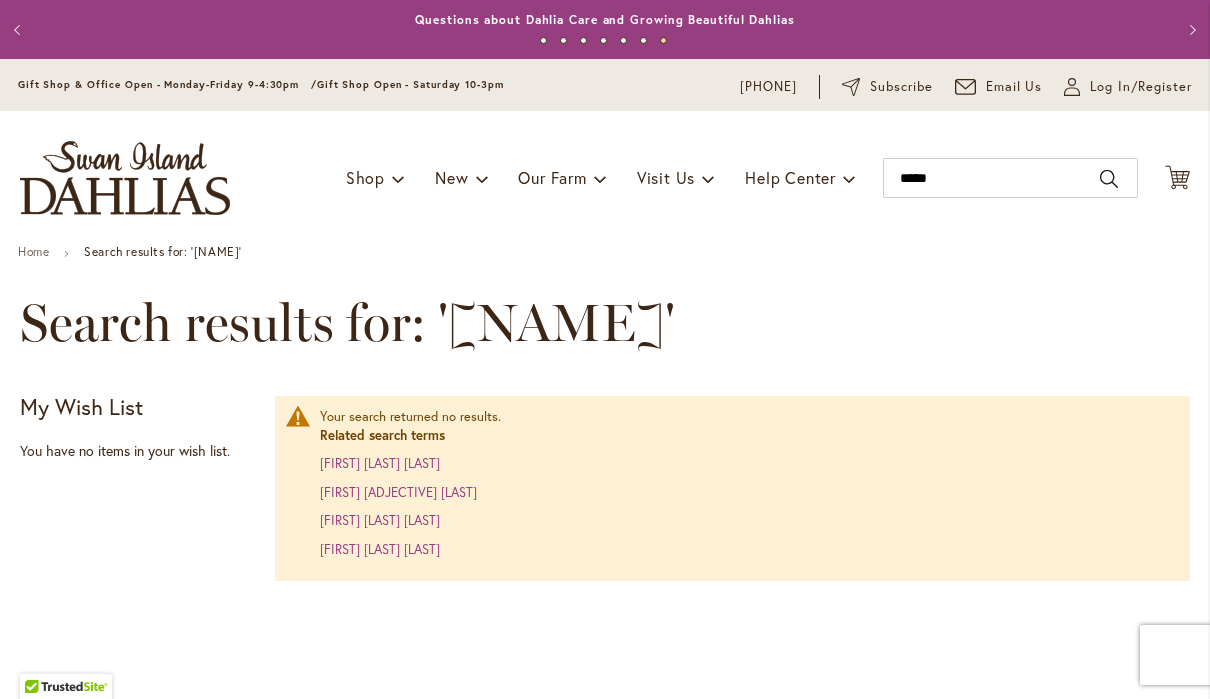 click on "Previous" at bounding box center [20, 30] 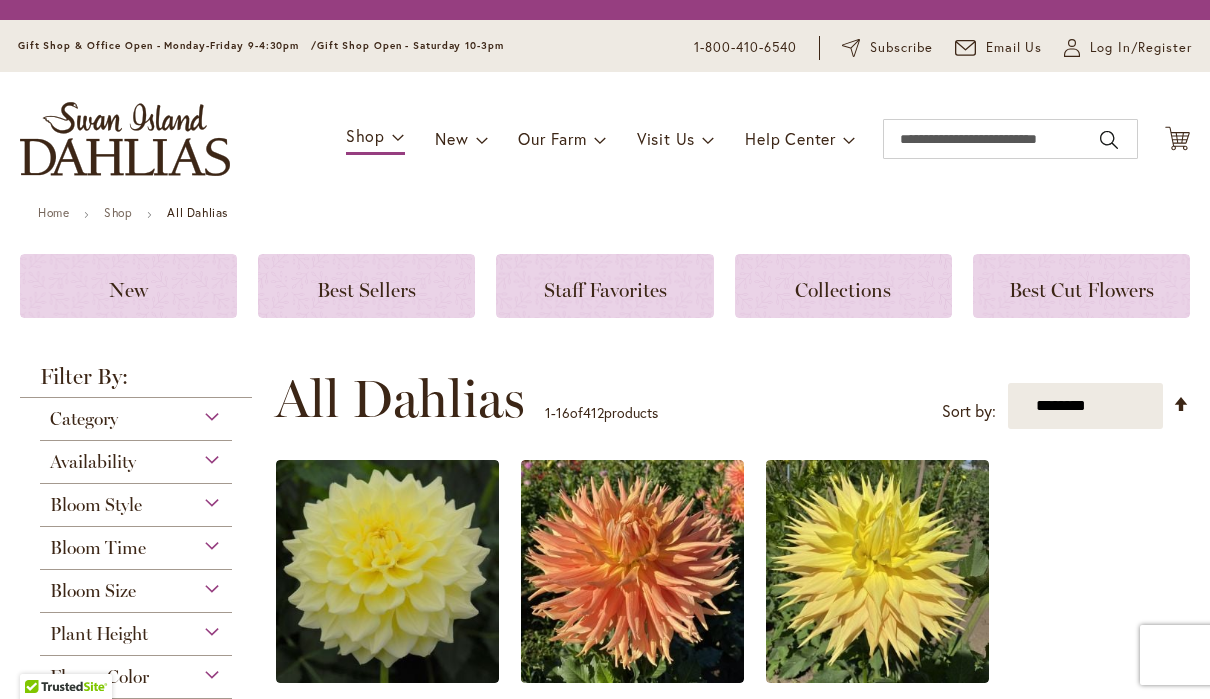 scroll, scrollTop: 0, scrollLeft: 0, axis: both 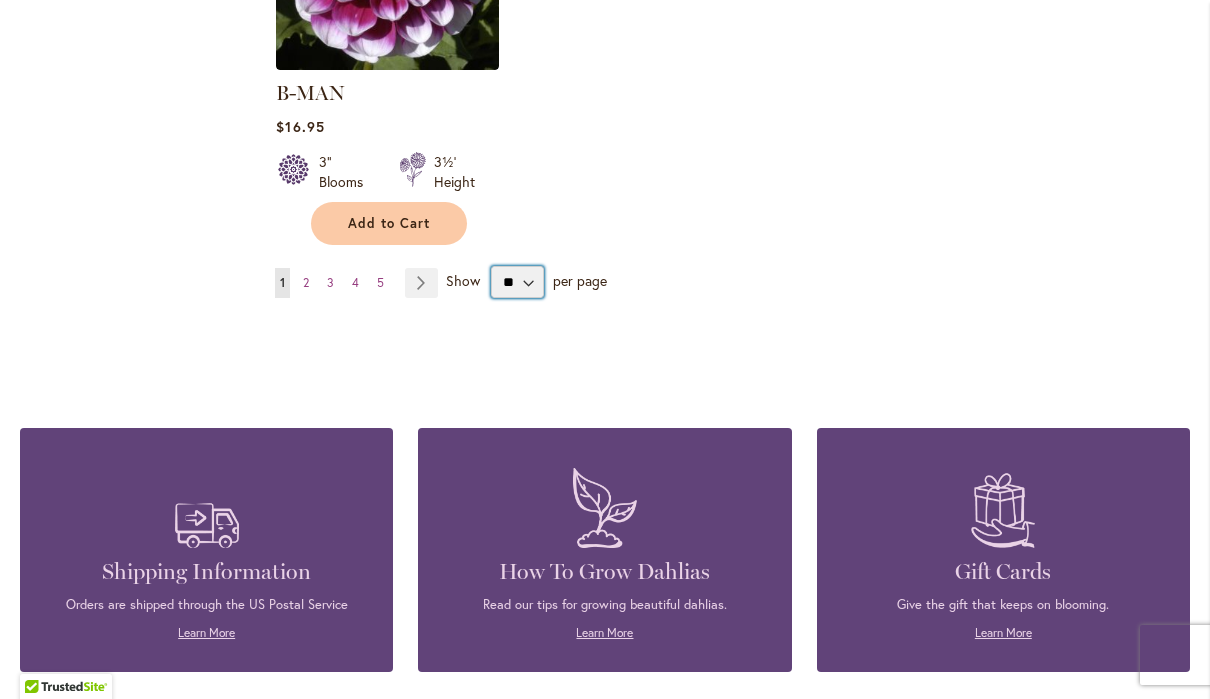 click on "**
**
**
**" at bounding box center (517, 282) 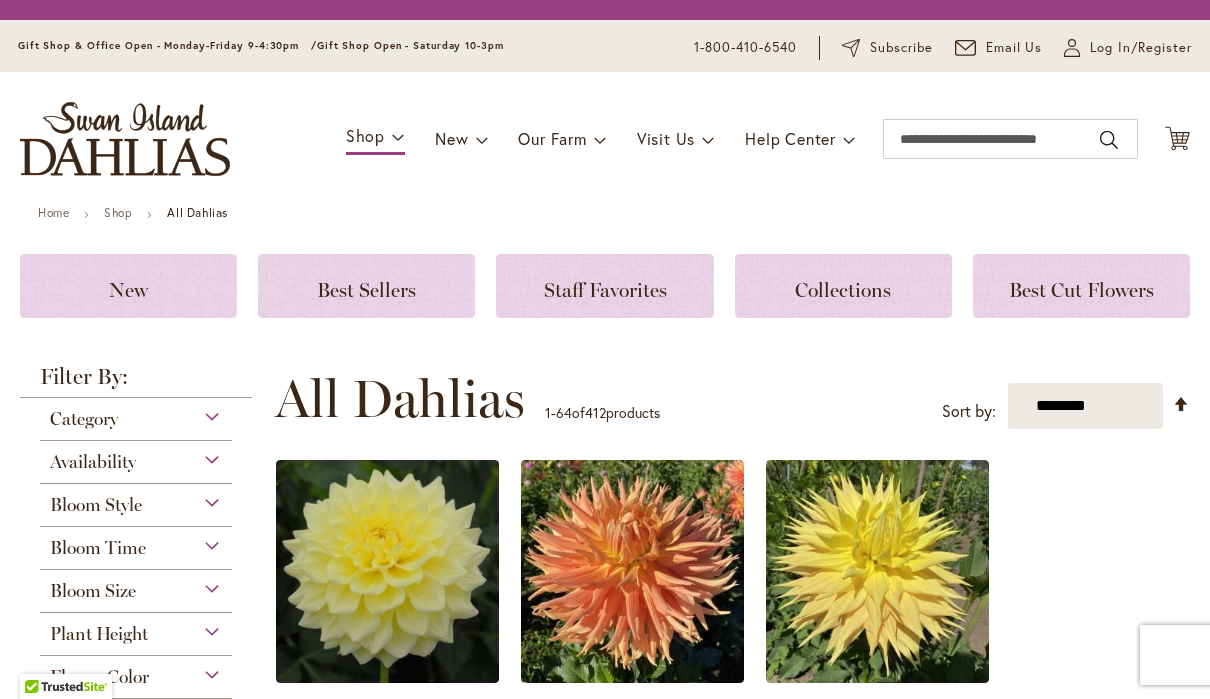 scroll, scrollTop: 0, scrollLeft: 0, axis: both 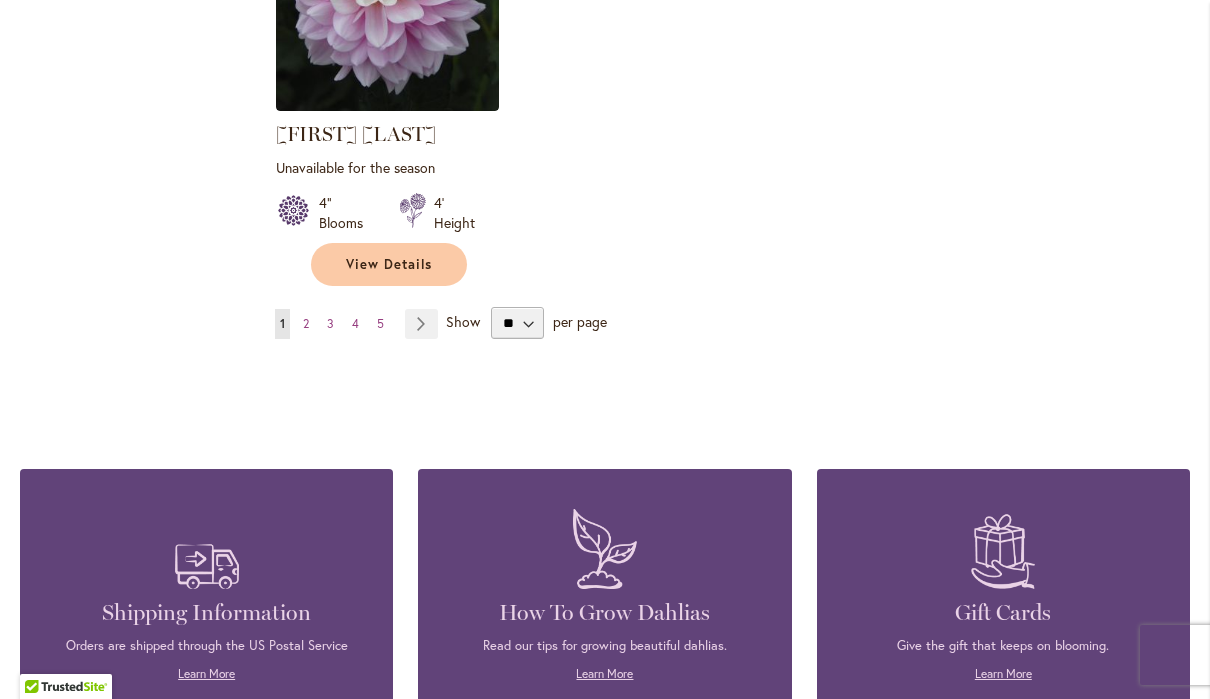 click on "Page
2" at bounding box center [306, 324] 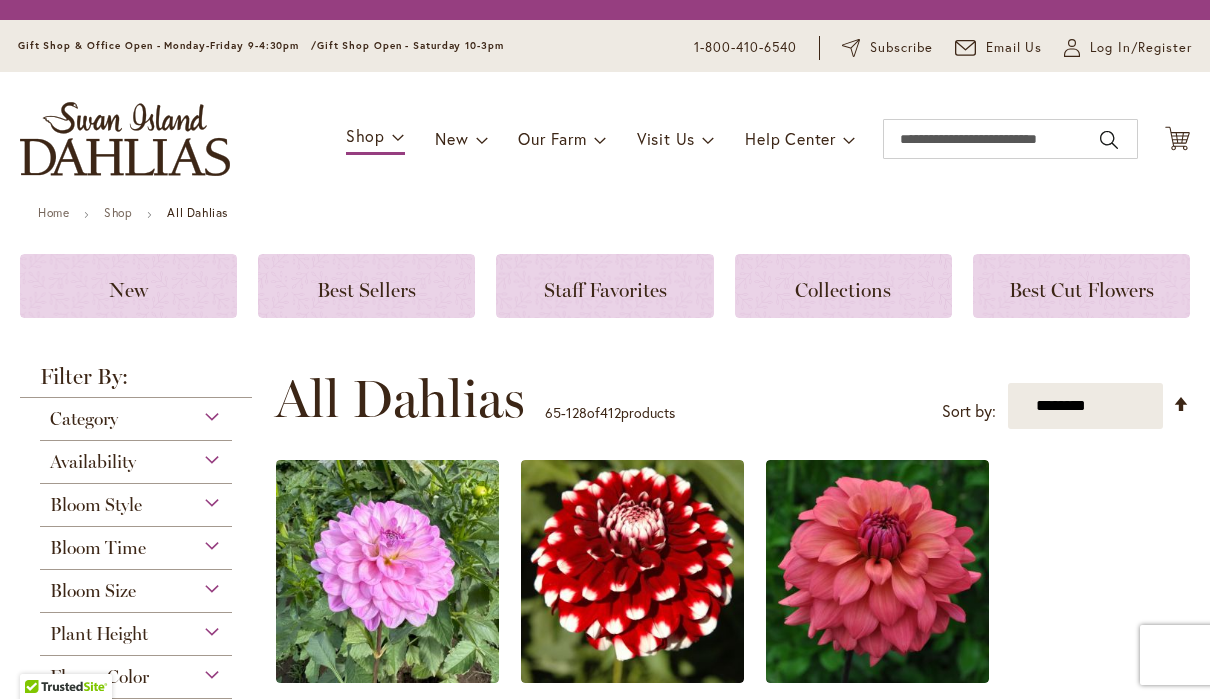 scroll, scrollTop: 0, scrollLeft: 0, axis: both 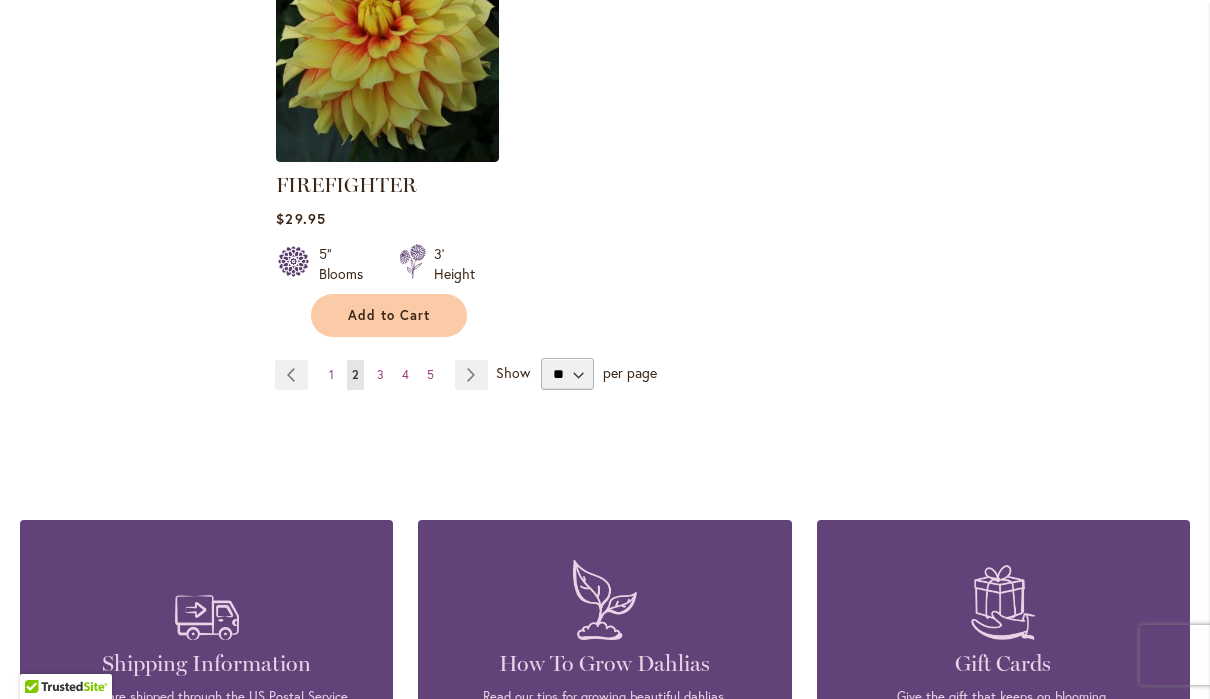 click on "Page
3" at bounding box center (380, 375) 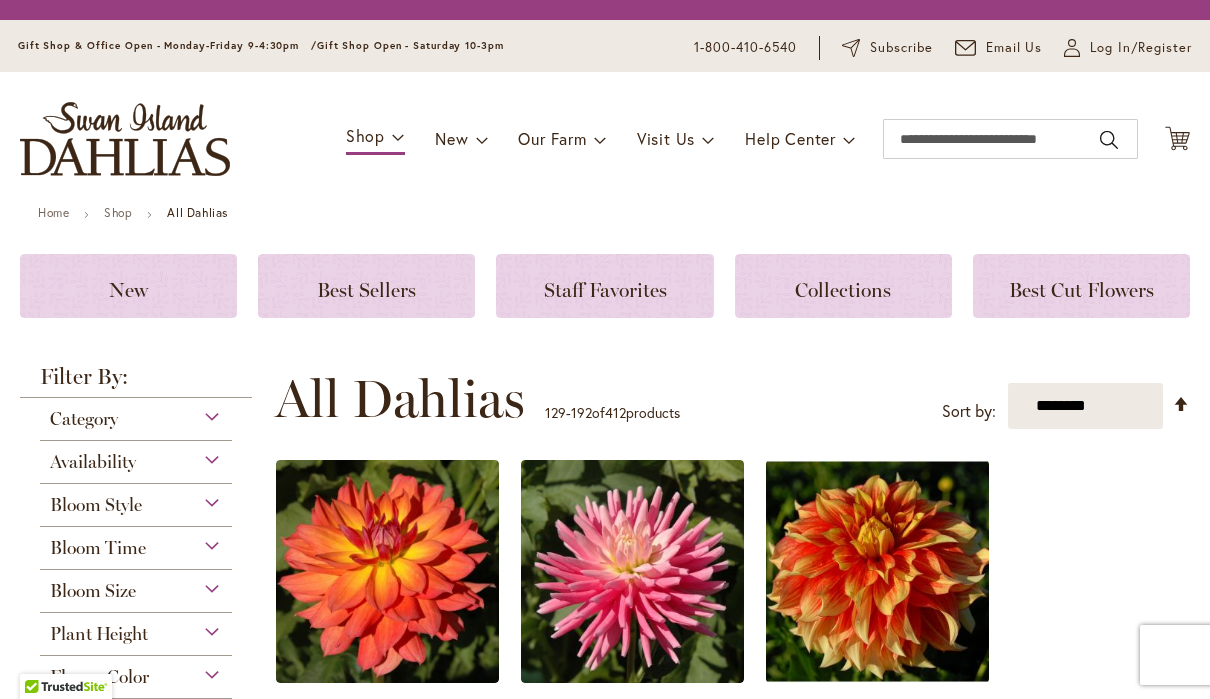 scroll, scrollTop: 0, scrollLeft: 0, axis: both 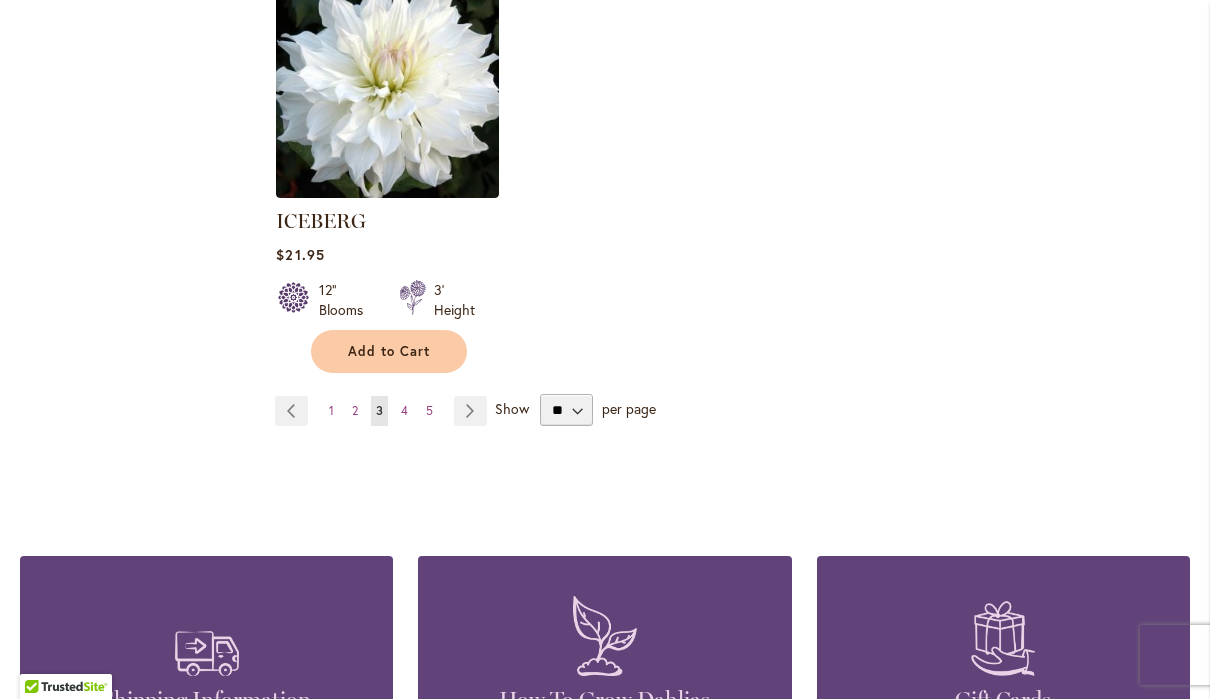 click on "4" at bounding box center (404, 410) 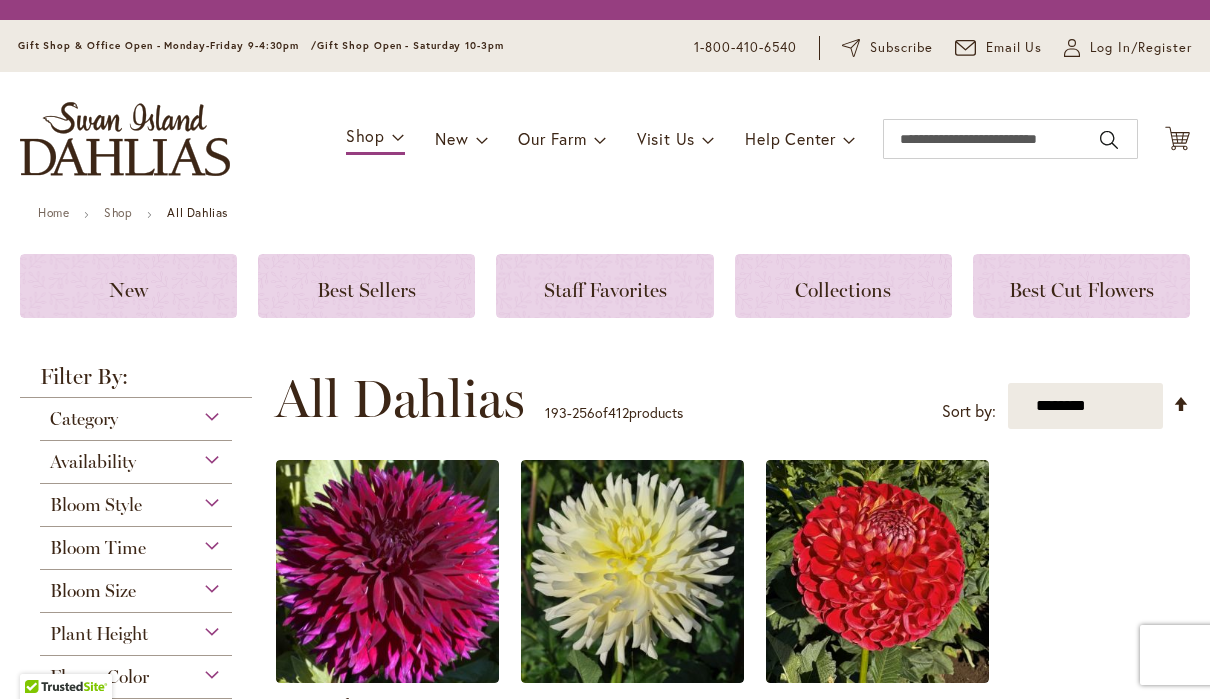 scroll, scrollTop: 0, scrollLeft: 0, axis: both 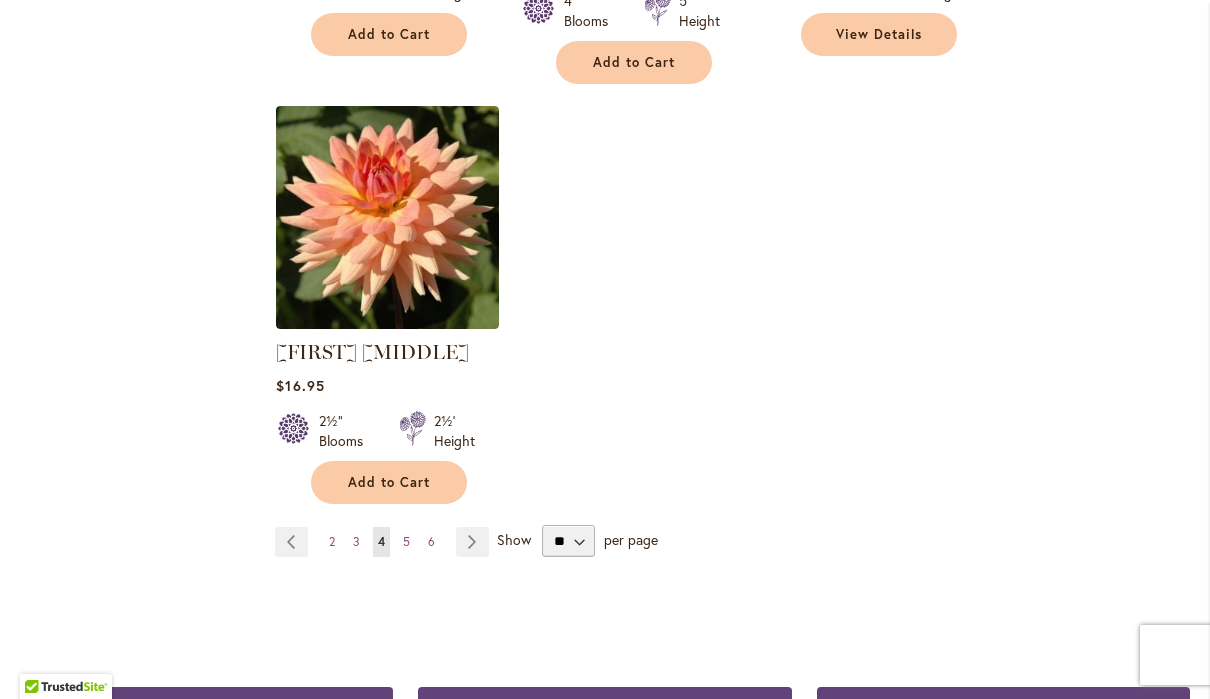 click on "Page
5" at bounding box center (406, 542) 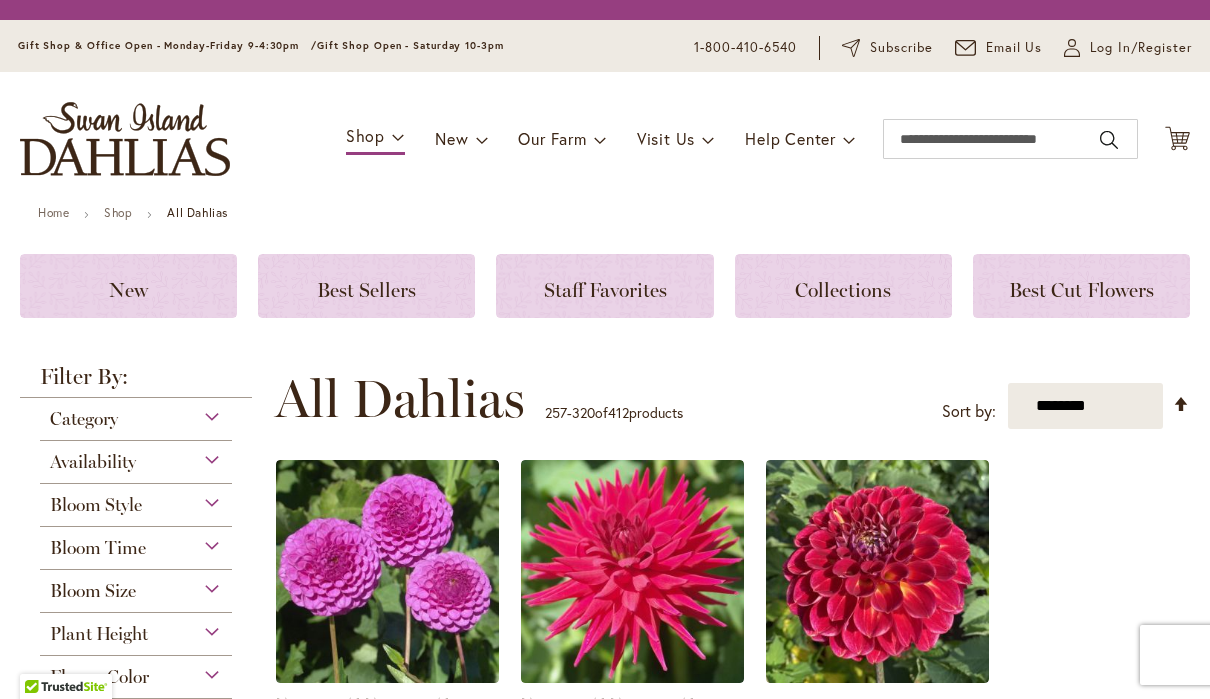 scroll, scrollTop: 0, scrollLeft: 0, axis: both 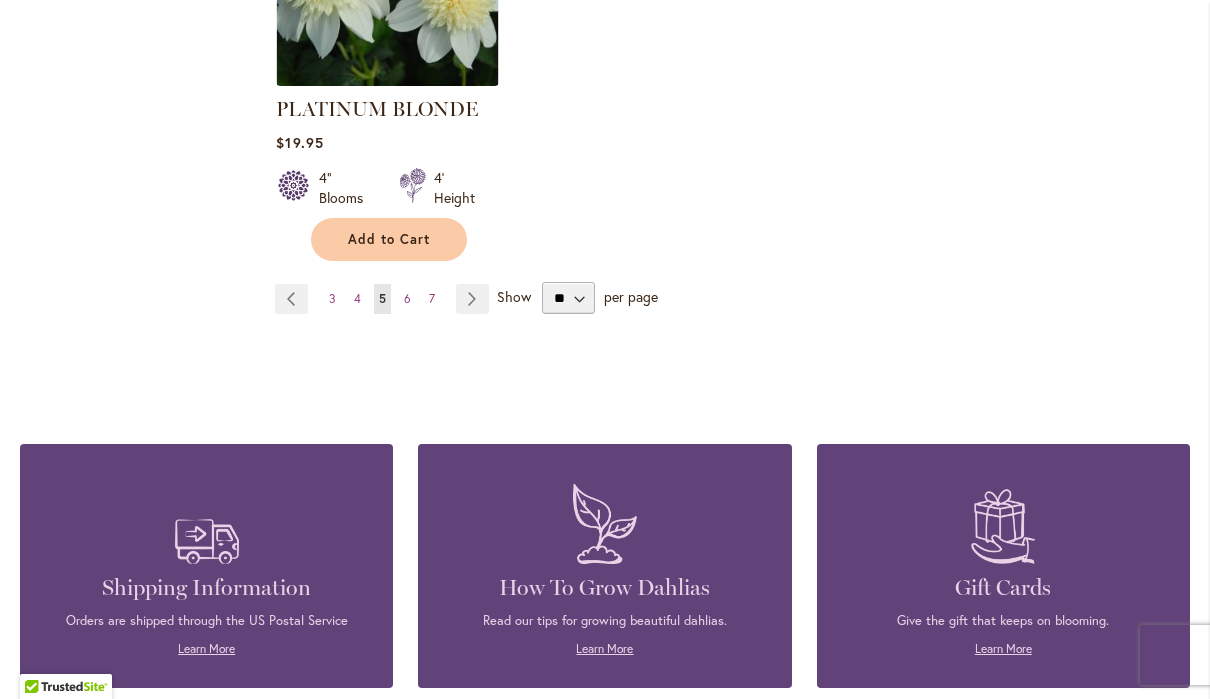 click on "6" at bounding box center [407, 298] 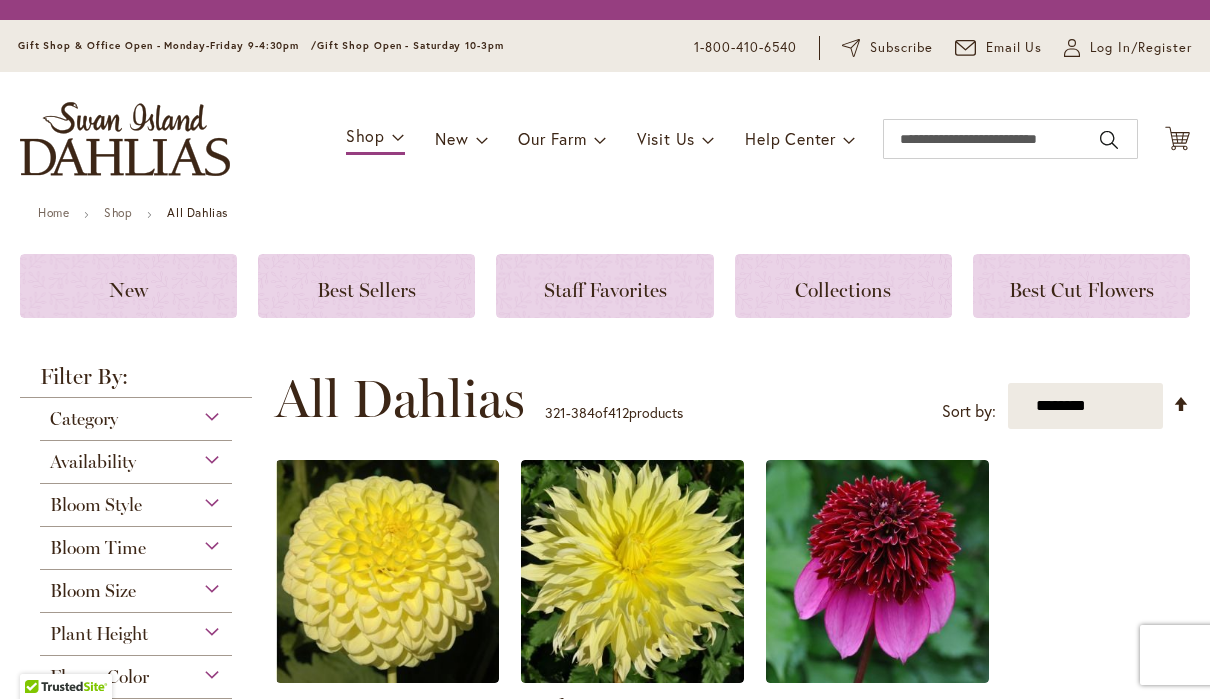 scroll, scrollTop: 0, scrollLeft: 0, axis: both 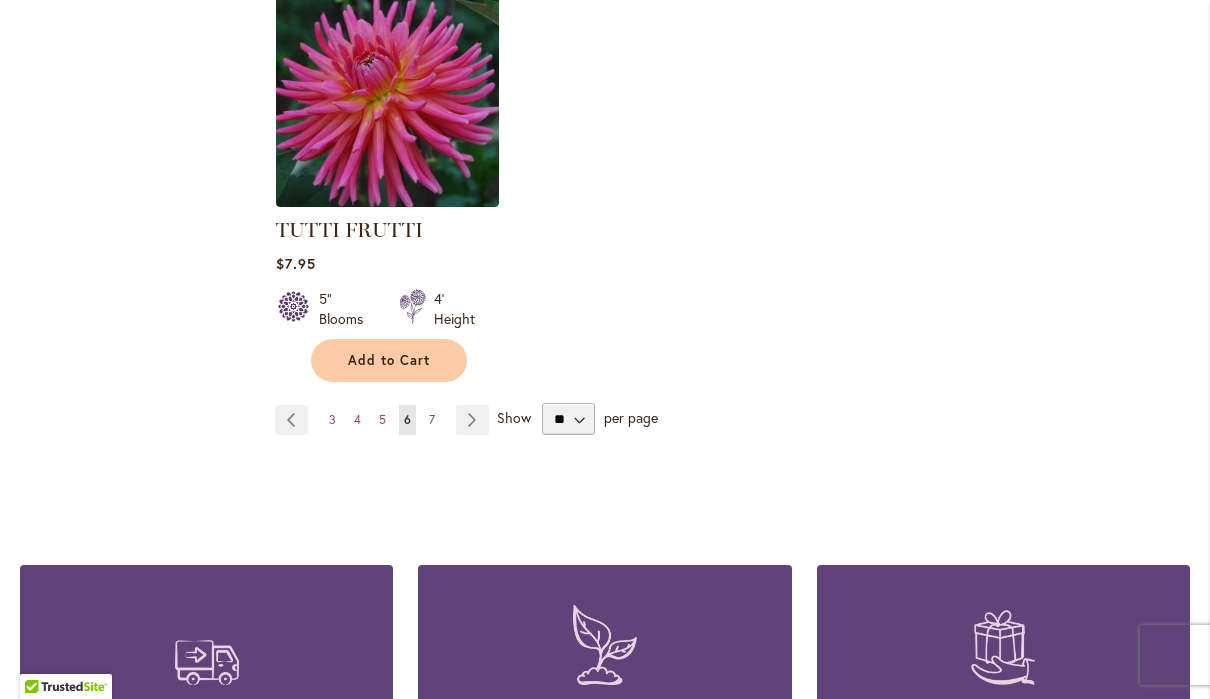 click on "7" at bounding box center (432, 419) 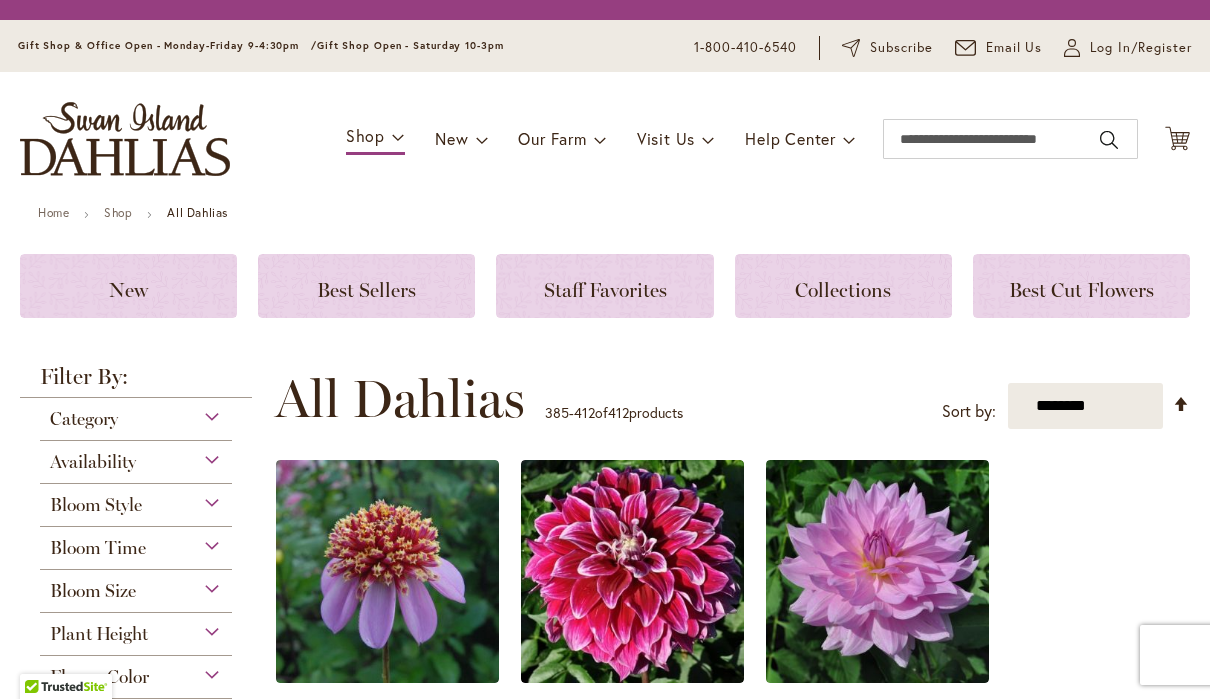 scroll, scrollTop: 0, scrollLeft: 0, axis: both 